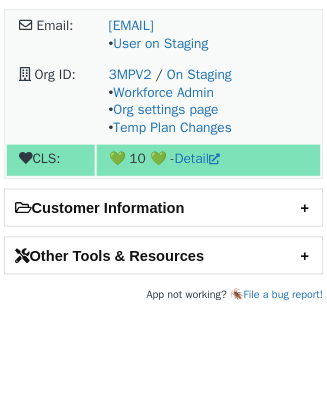 scroll, scrollTop: 0, scrollLeft: 0, axis: both 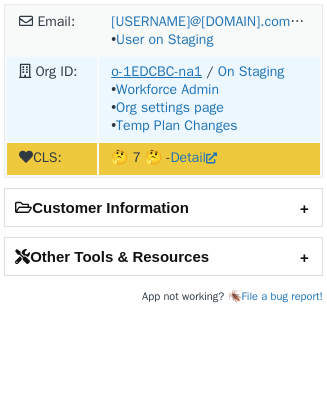 click on "o-1EDCBC-na1" at bounding box center (156, 71) 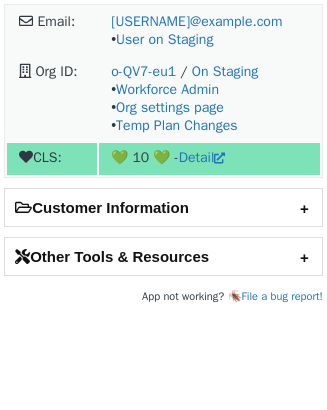 scroll, scrollTop: 0, scrollLeft: 0, axis: both 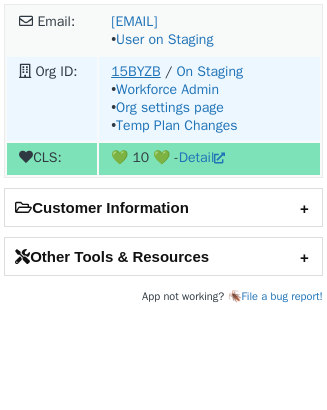 click on "15BYZB" at bounding box center [136, 71] 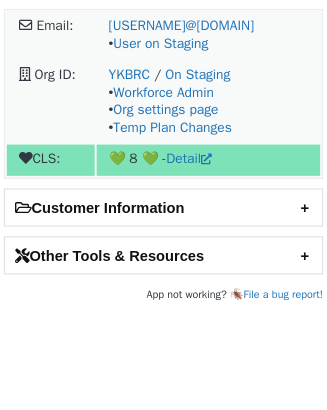 scroll, scrollTop: 0, scrollLeft: 0, axis: both 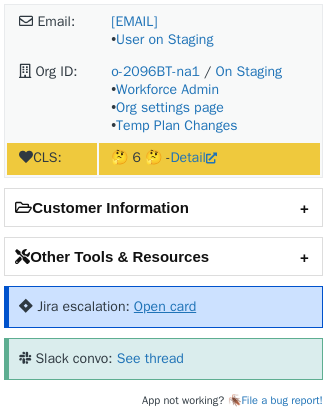 click on "Open card" at bounding box center [165, 306] 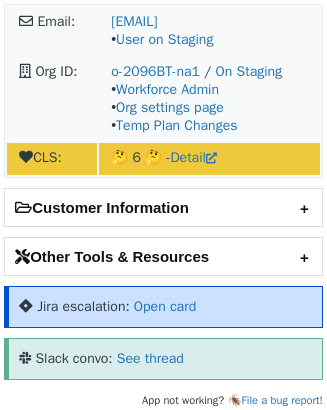 scroll, scrollTop: 0, scrollLeft: 0, axis: both 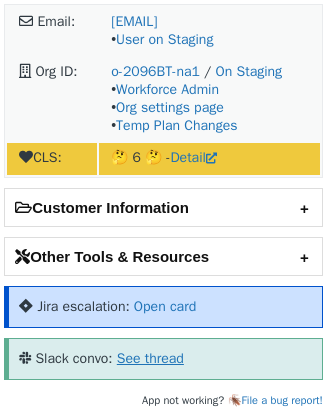 click on "See thread" at bounding box center (150, 358) 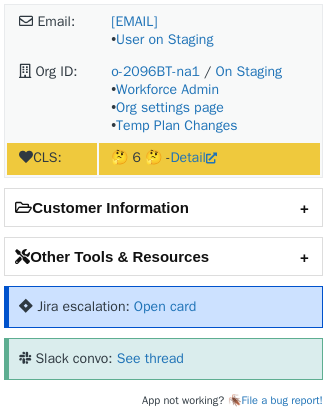 scroll, scrollTop: 0, scrollLeft: 0, axis: both 